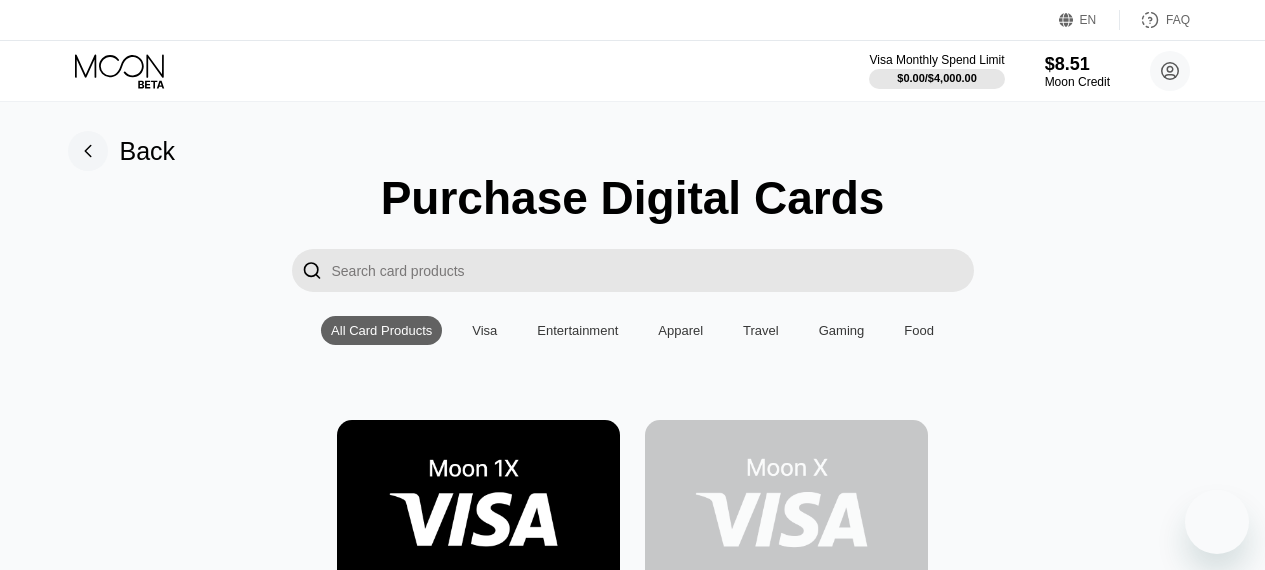 scroll, scrollTop: 0, scrollLeft: 0, axis: both 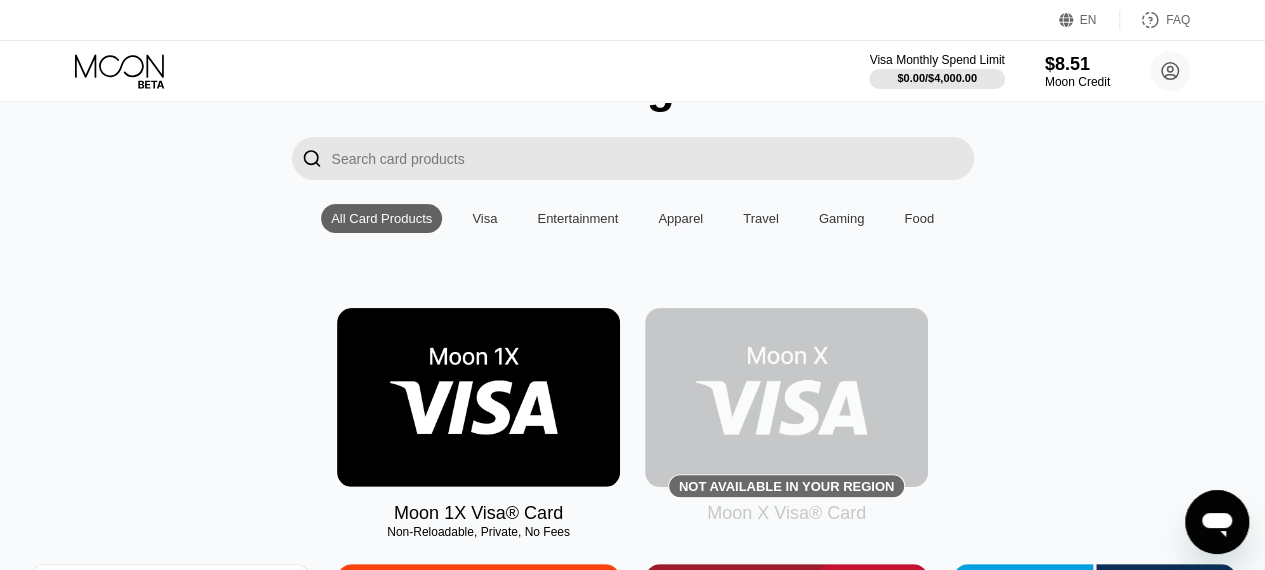 click at bounding box center (478, 397) 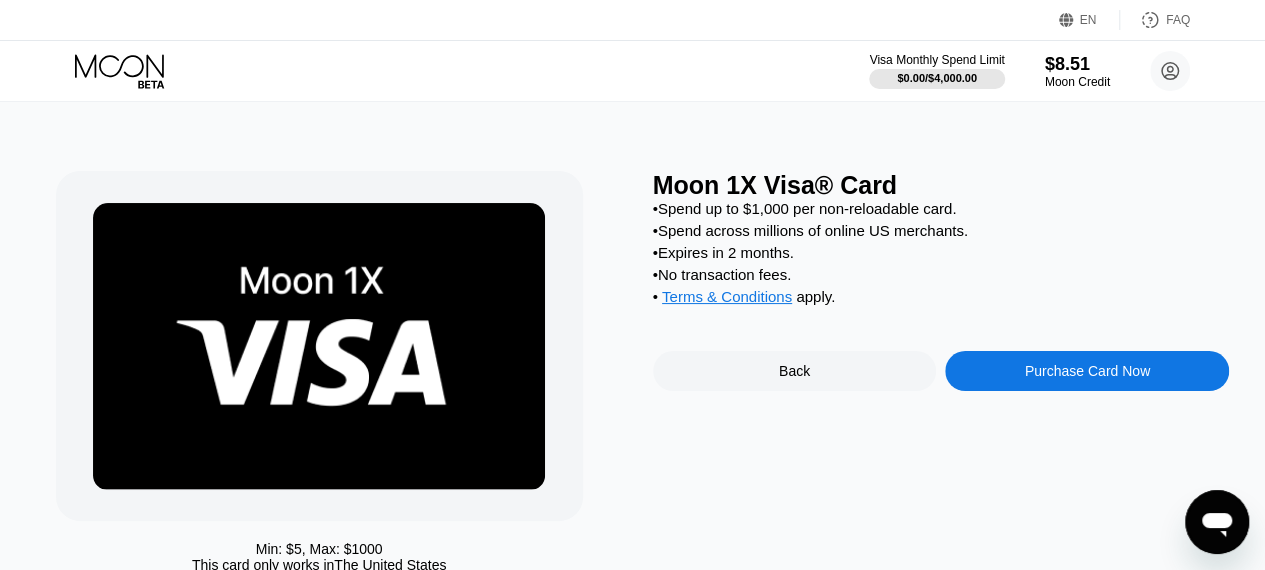 scroll, scrollTop: 0, scrollLeft: 0, axis: both 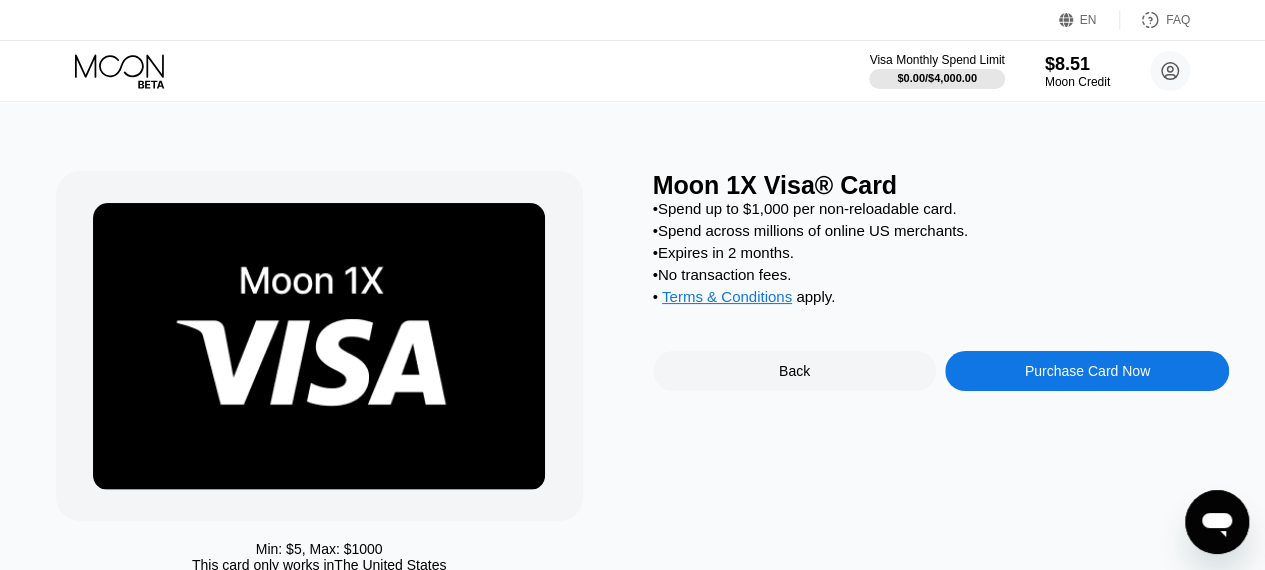 click on "Purchase Card Now" at bounding box center [1087, 371] 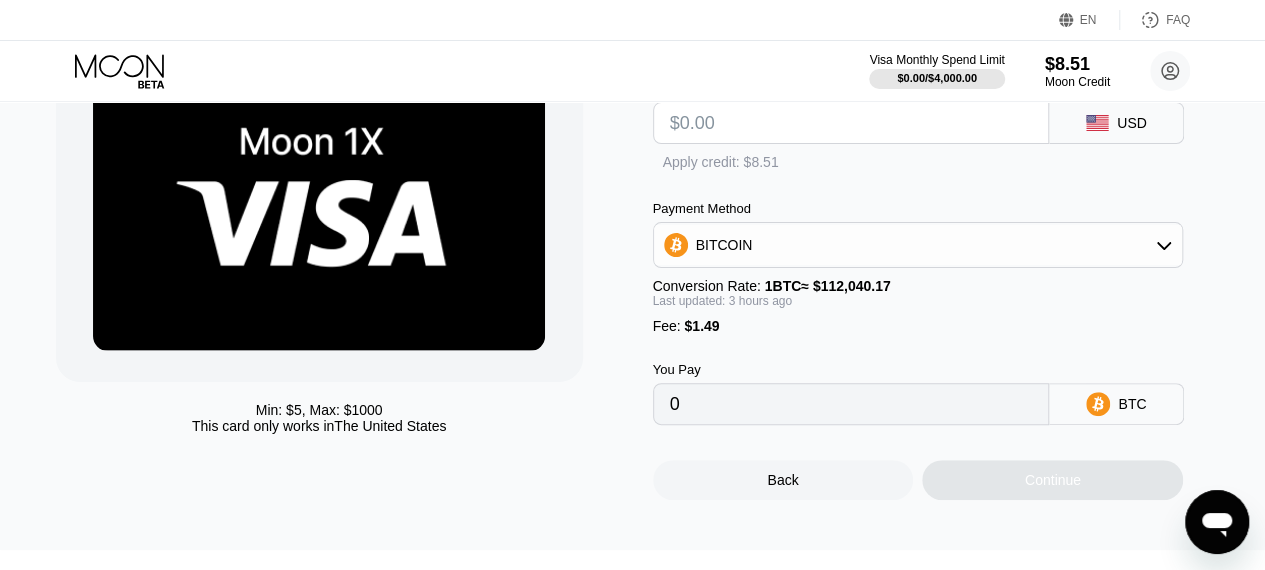 scroll, scrollTop: 143, scrollLeft: 0, axis: vertical 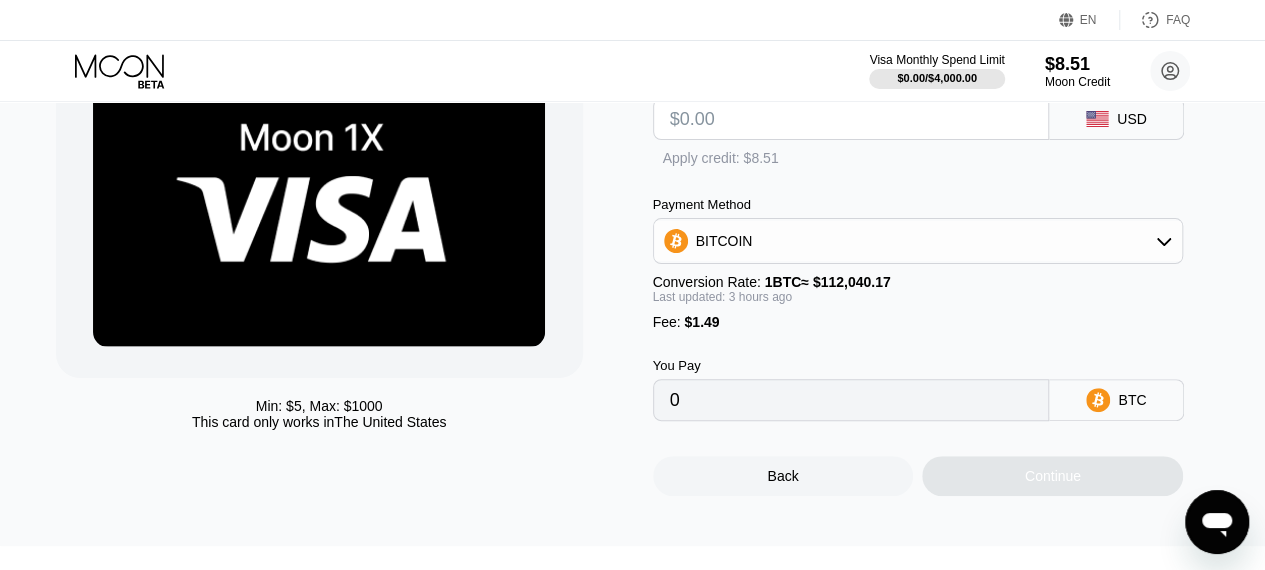 click on "BITCOIN" at bounding box center (918, 241) 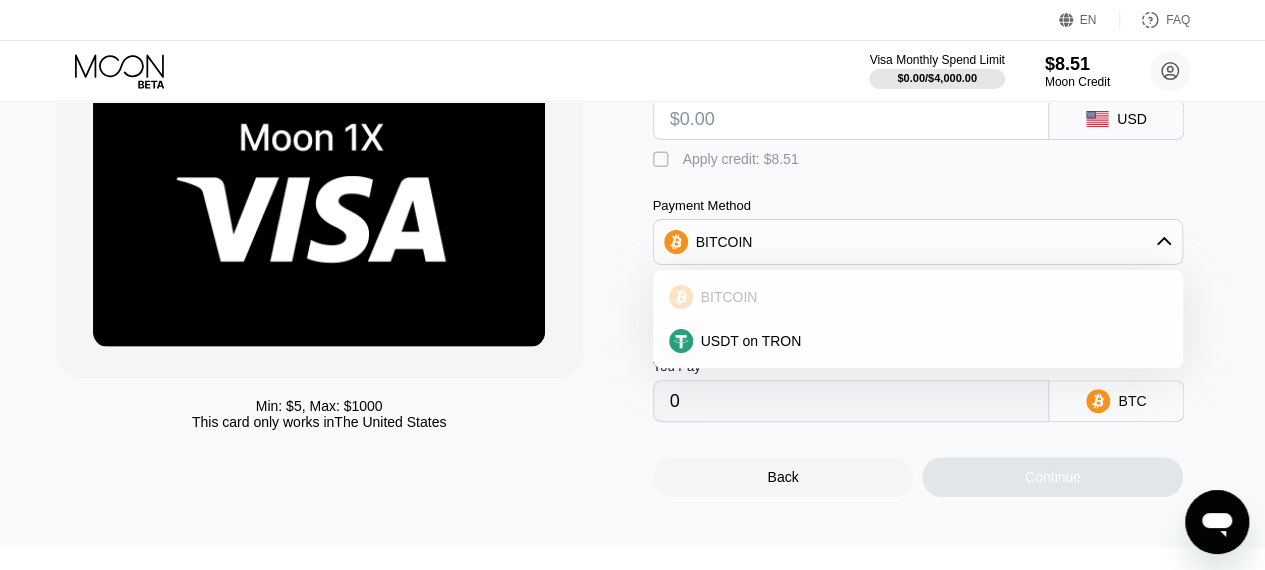 click on "BITCOIN" at bounding box center [930, 297] 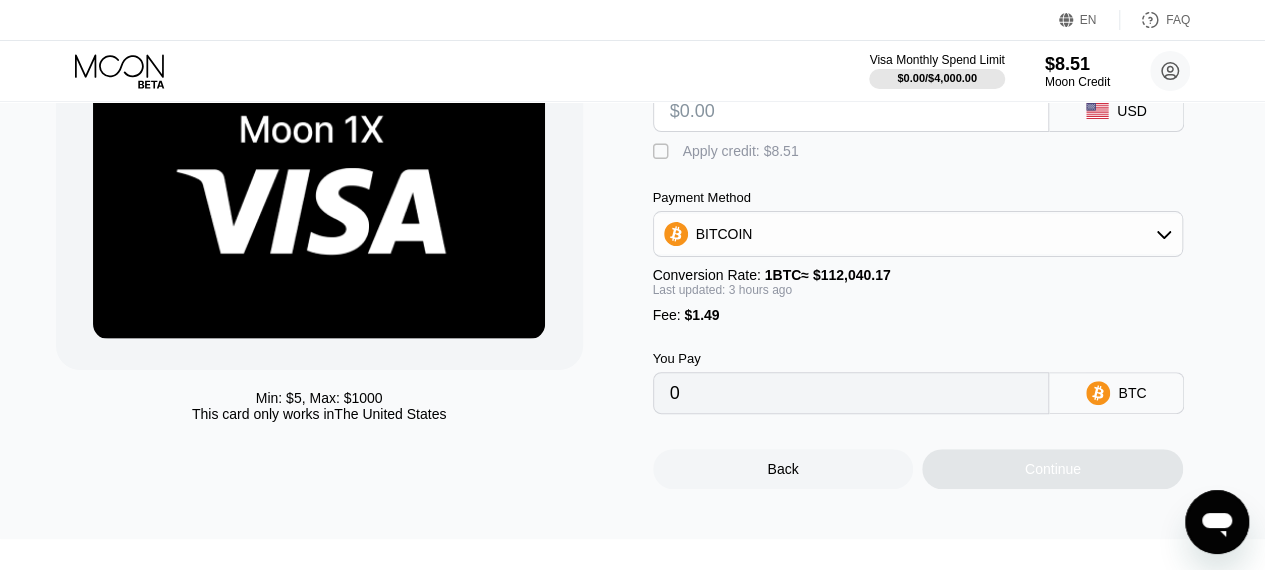 scroll, scrollTop: 0, scrollLeft: 0, axis: both 